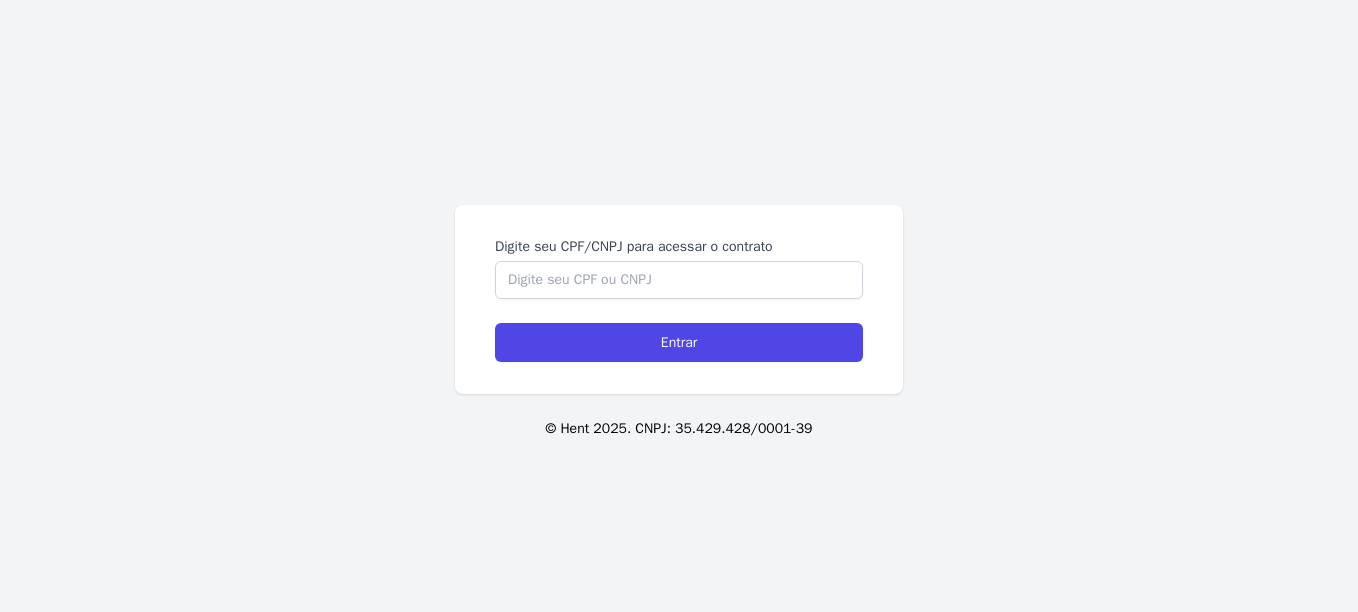 scroll, scrollTop: 0, scrollLeft: 0, axis: both 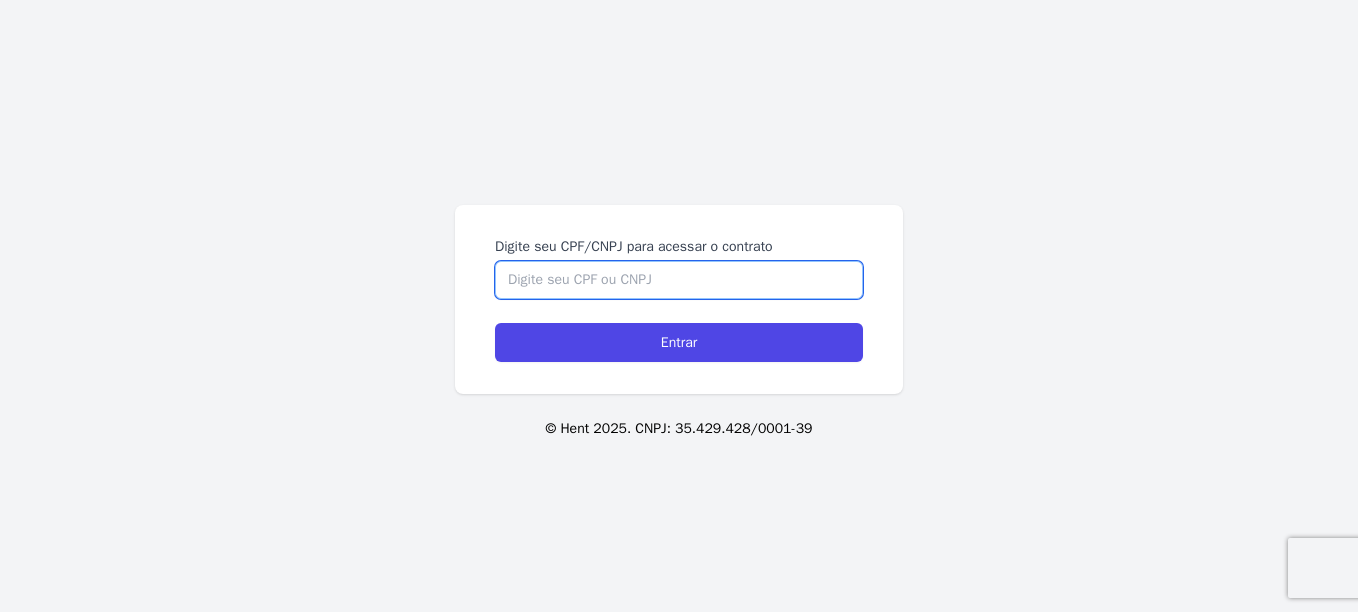 click on "Digite seu CPF/CNPJ para acessar o contrato" at bounding box center (679, 280) 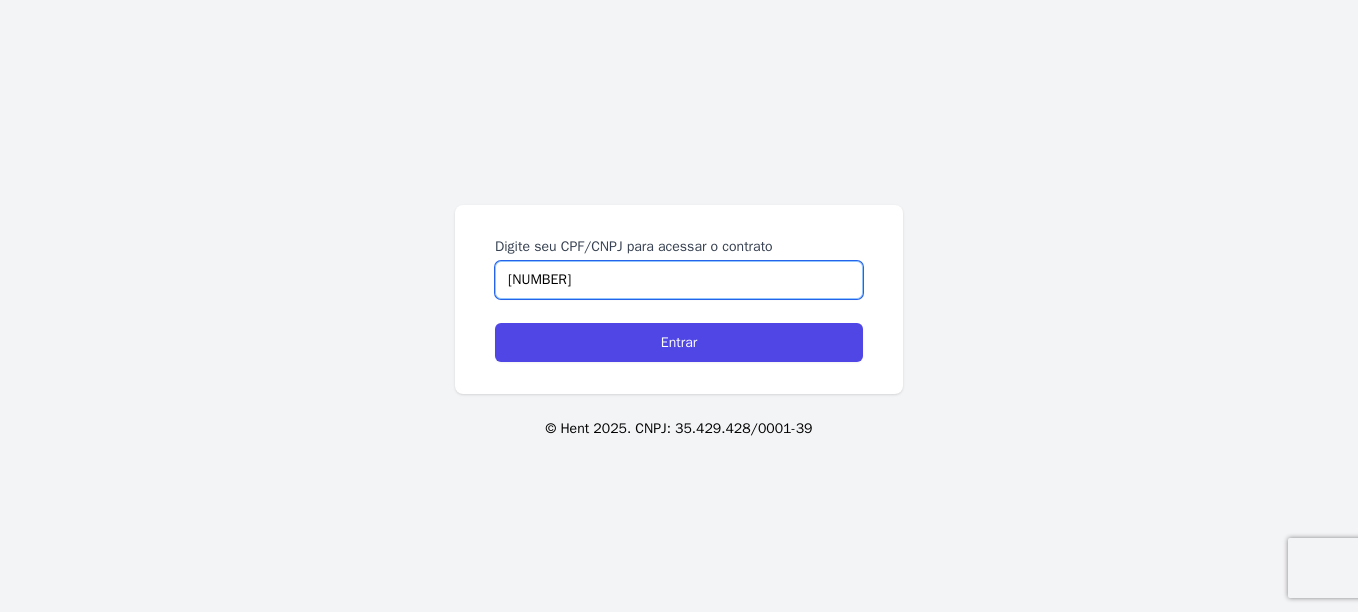 type on "19713574729" 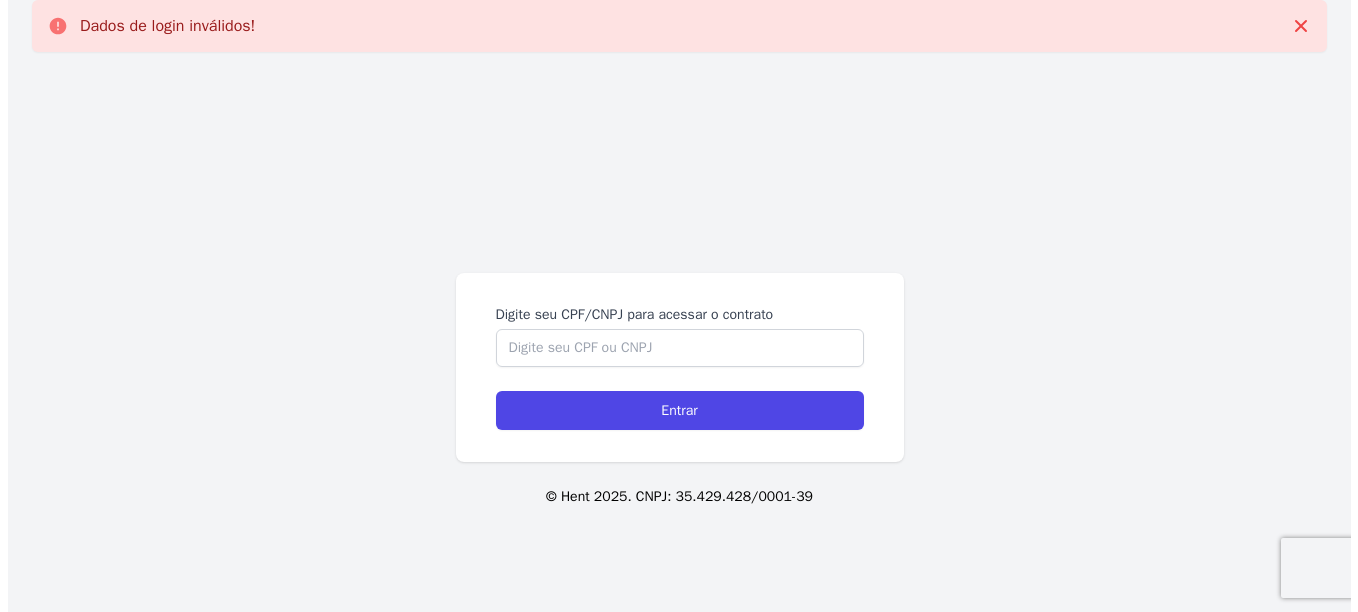 scroll, scrollTop: 0, scrollLeft: 0, axis: both 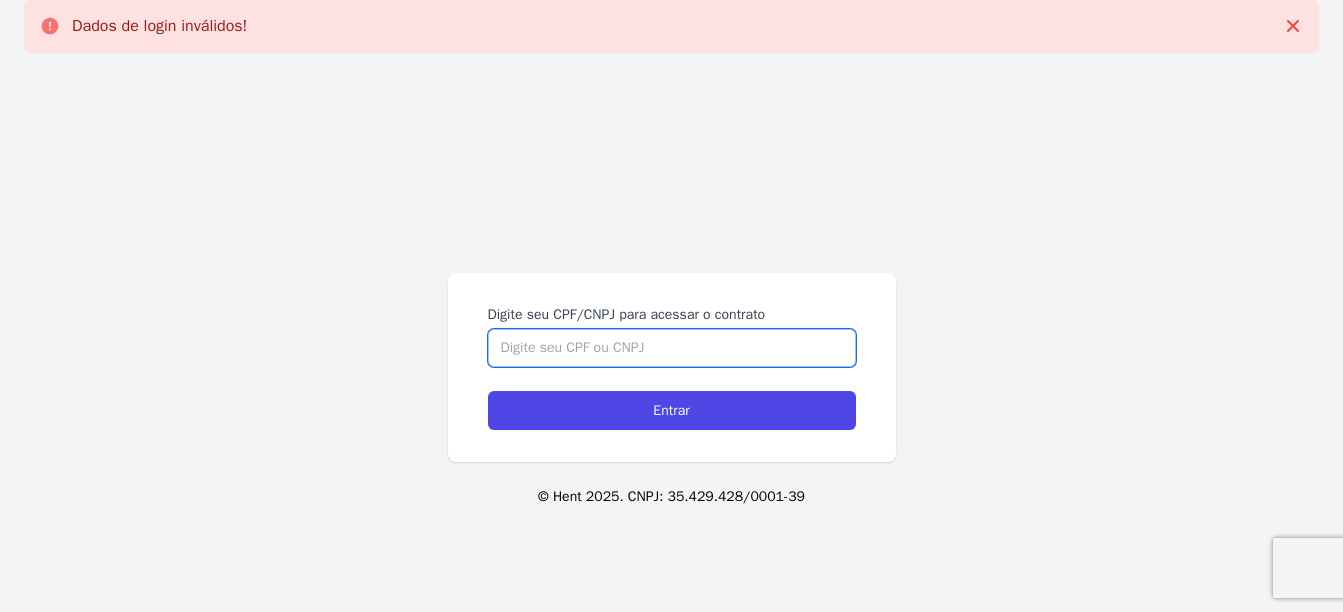 click on "Digite seu CPF/CNPJ para acessar o contrato" at bounding box center [672, 348] 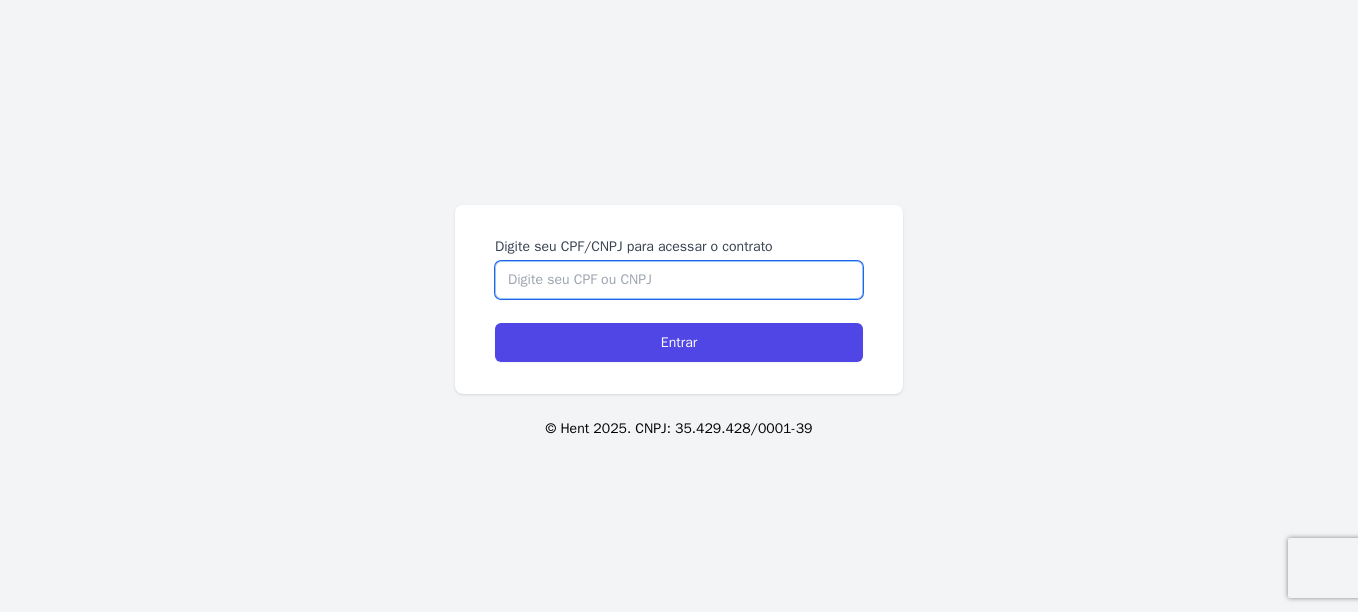 paste on "[PHONE]" 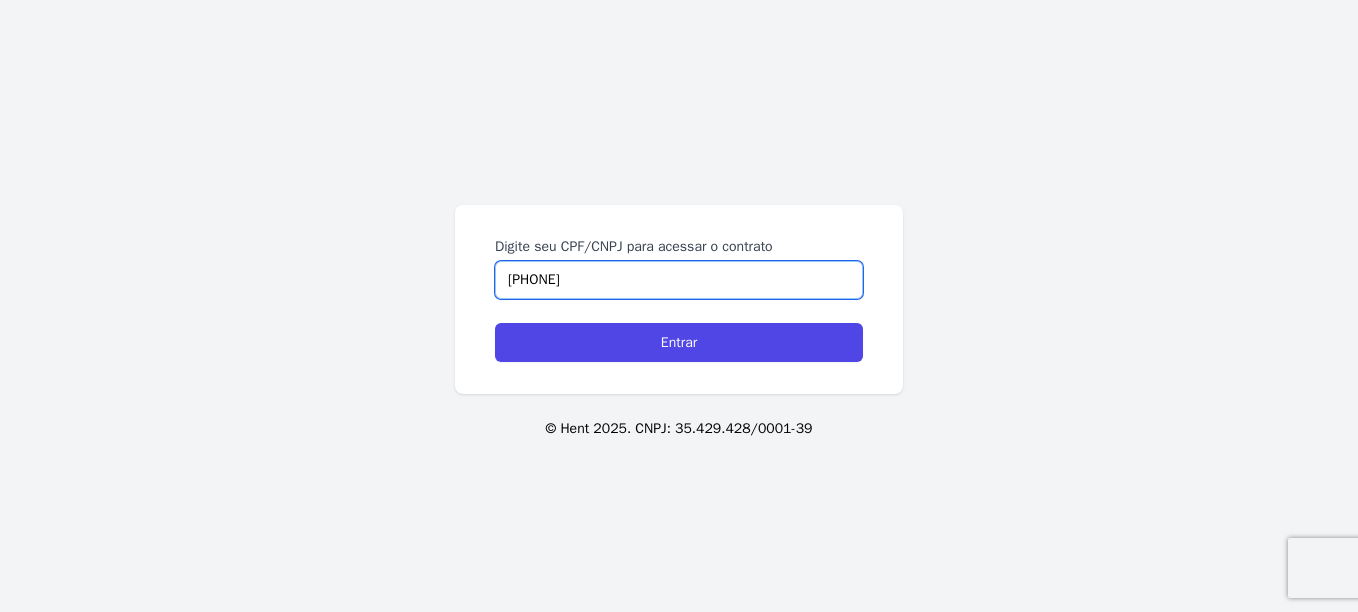 click on "[PHONE]" at bounding box center [679, 280] 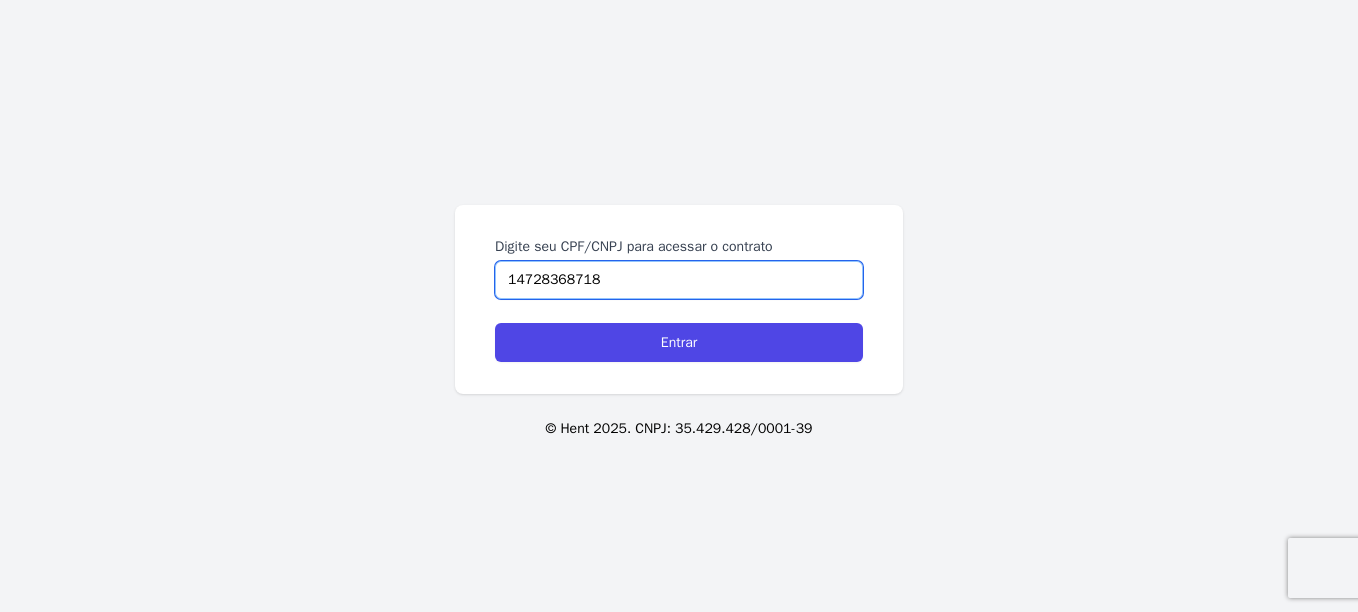 click on "14728368718" at bounding box center [679, 280] 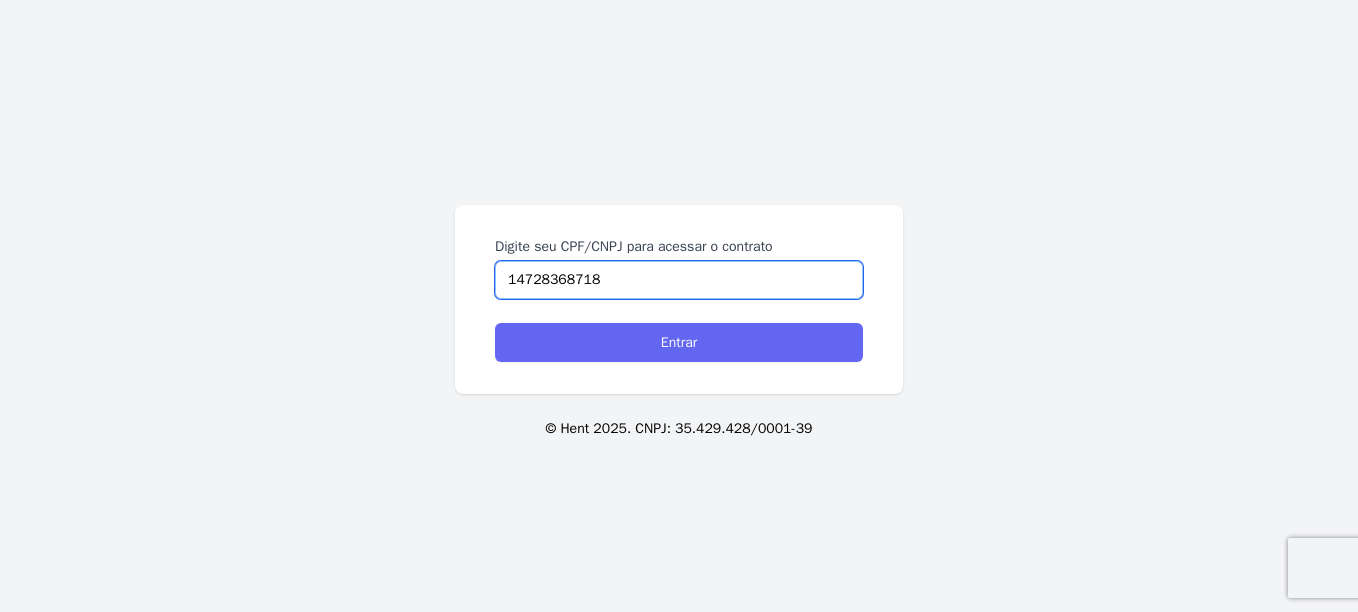 type on "14728368718" 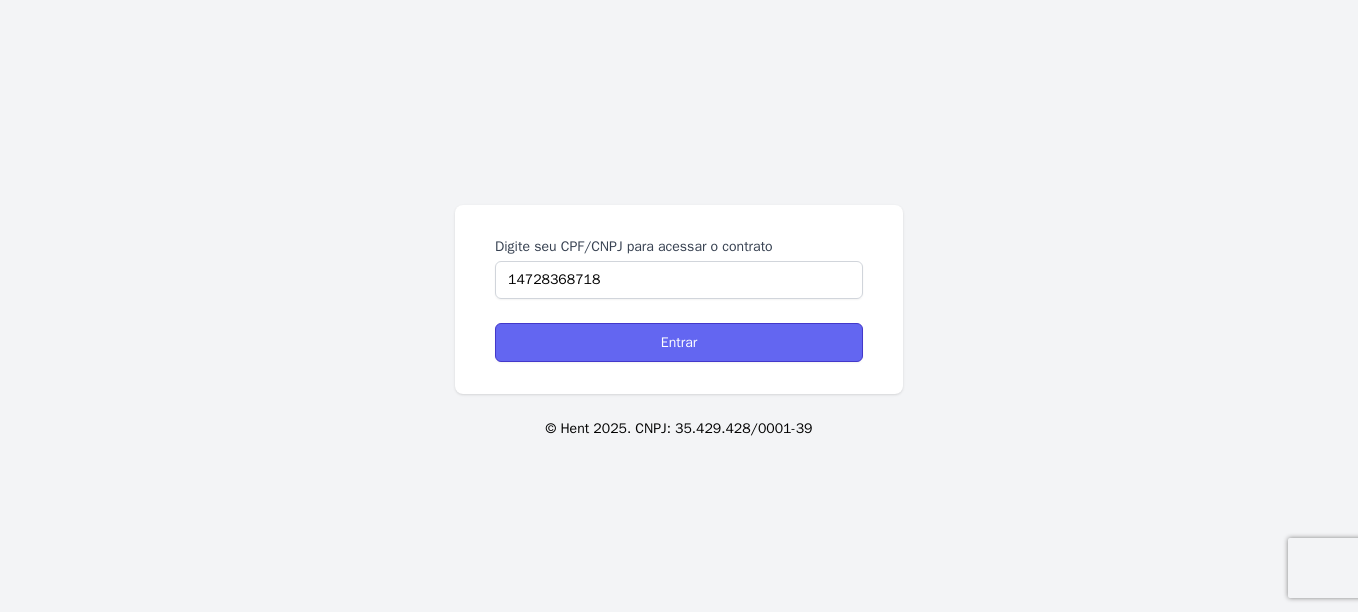 click on "Entrar" at bounding box center [679, 342] 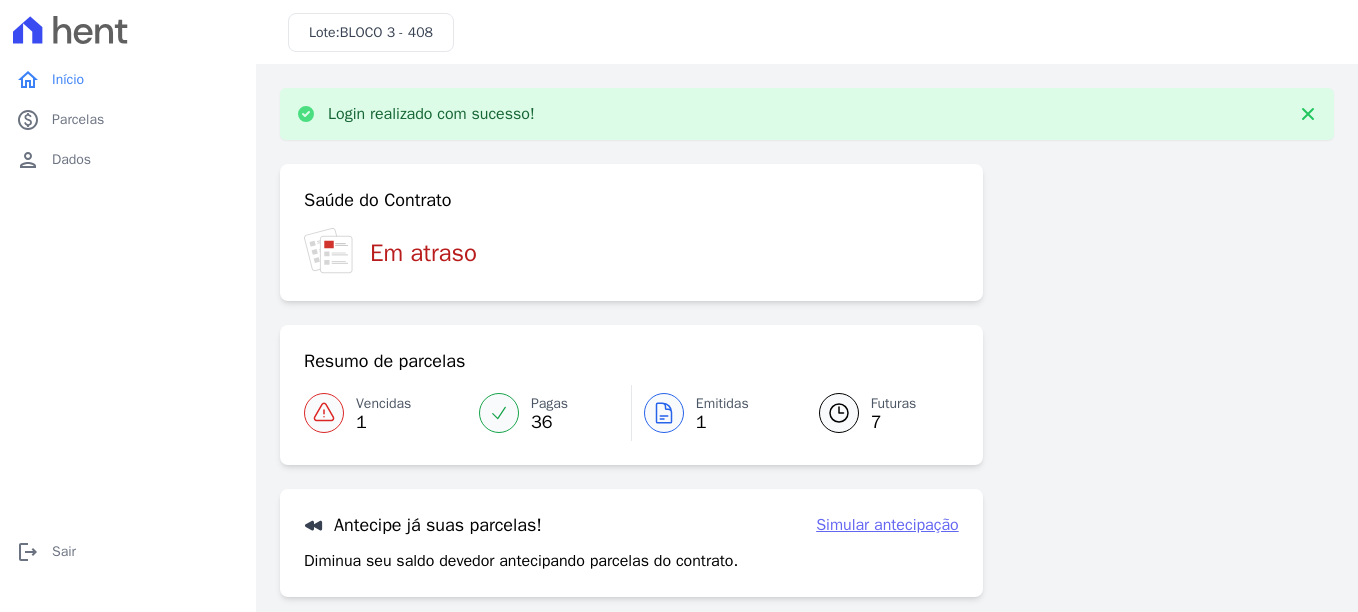 scroll, scrollTop: 0, scrollLeft: 0, axis: both 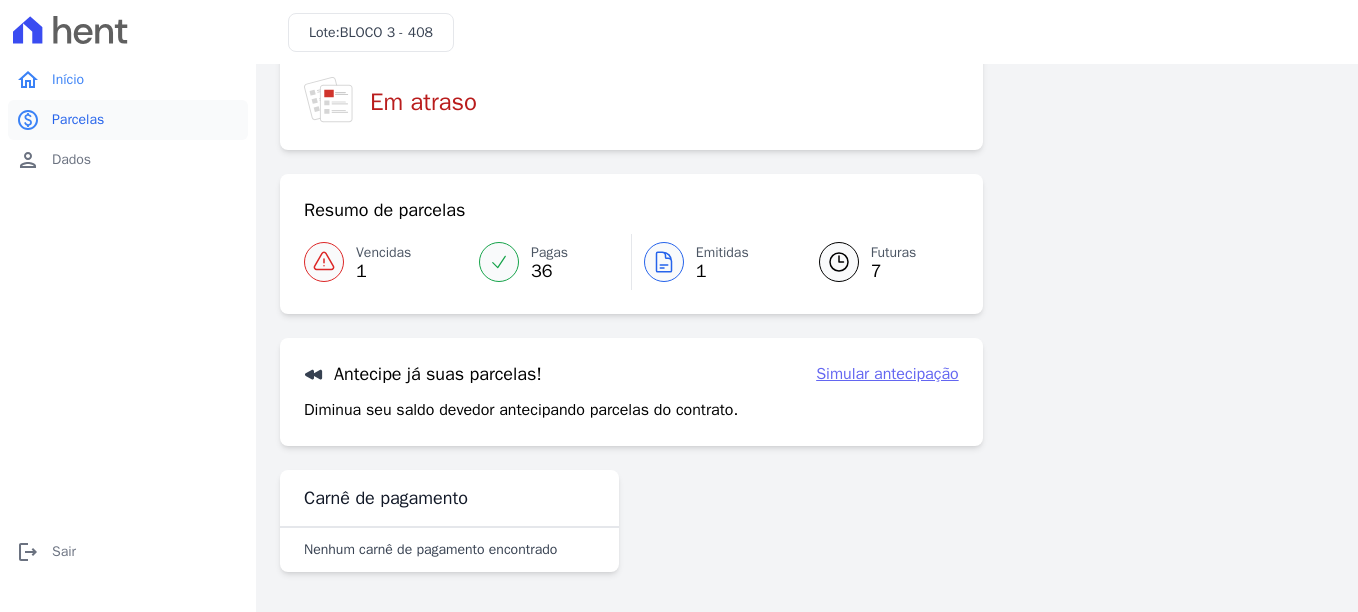 click on "paid Parcelas" at bounding box center [128, 120] 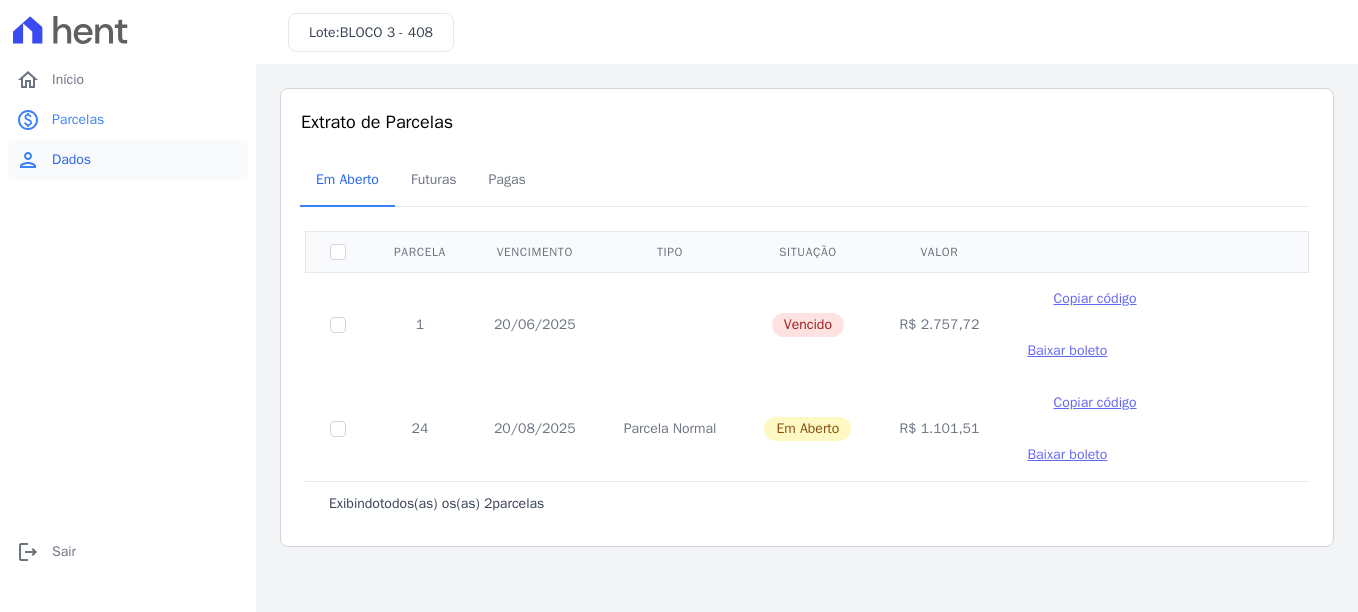 click on "person Dados" at bounding box center (128, 160) 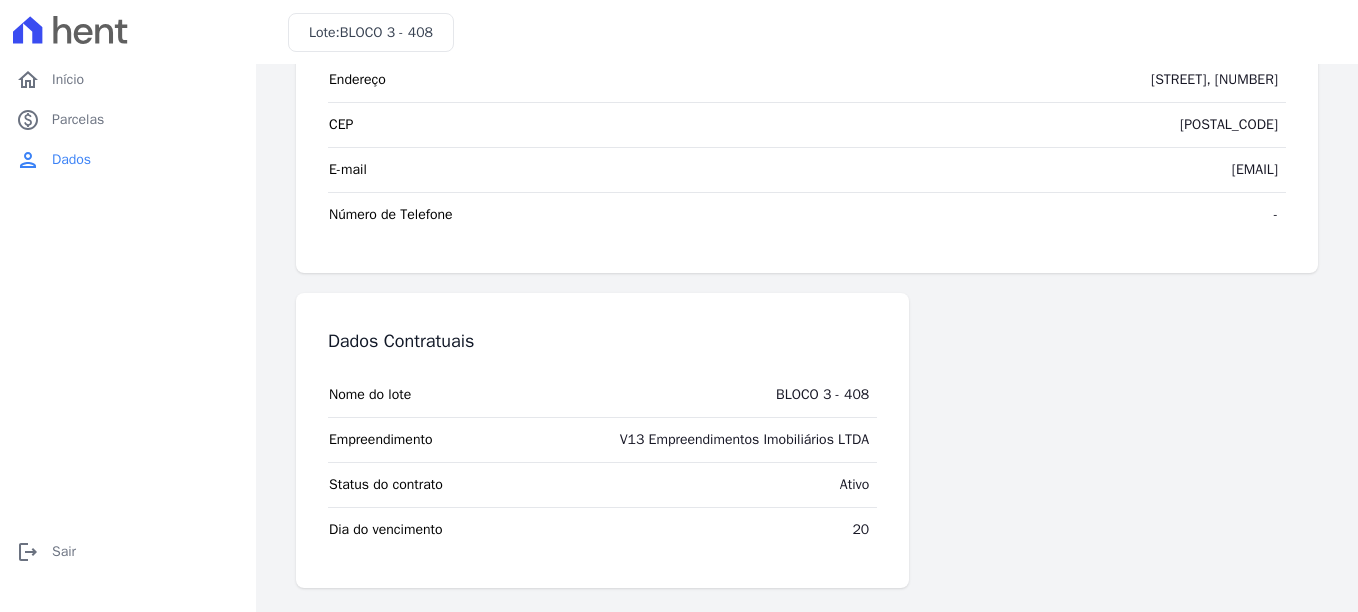 scroll, scrollTop: 0, scrollLeft: 0, axis: both 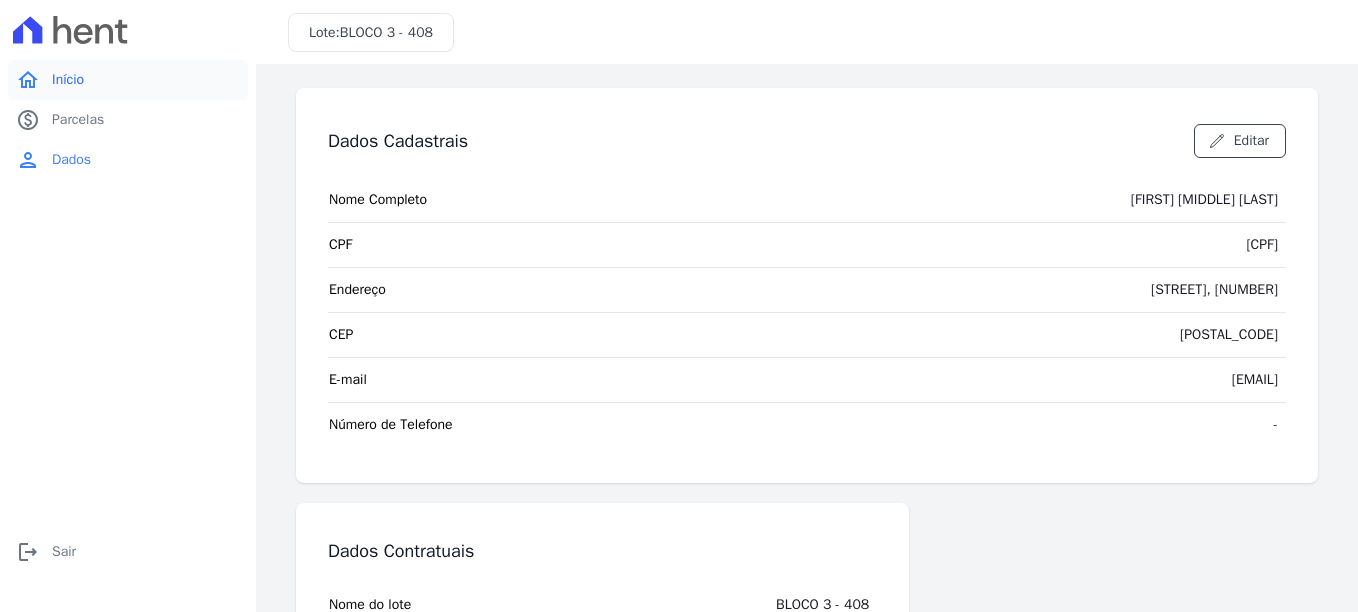 click on "home Início" at bounding box center (128, 80) 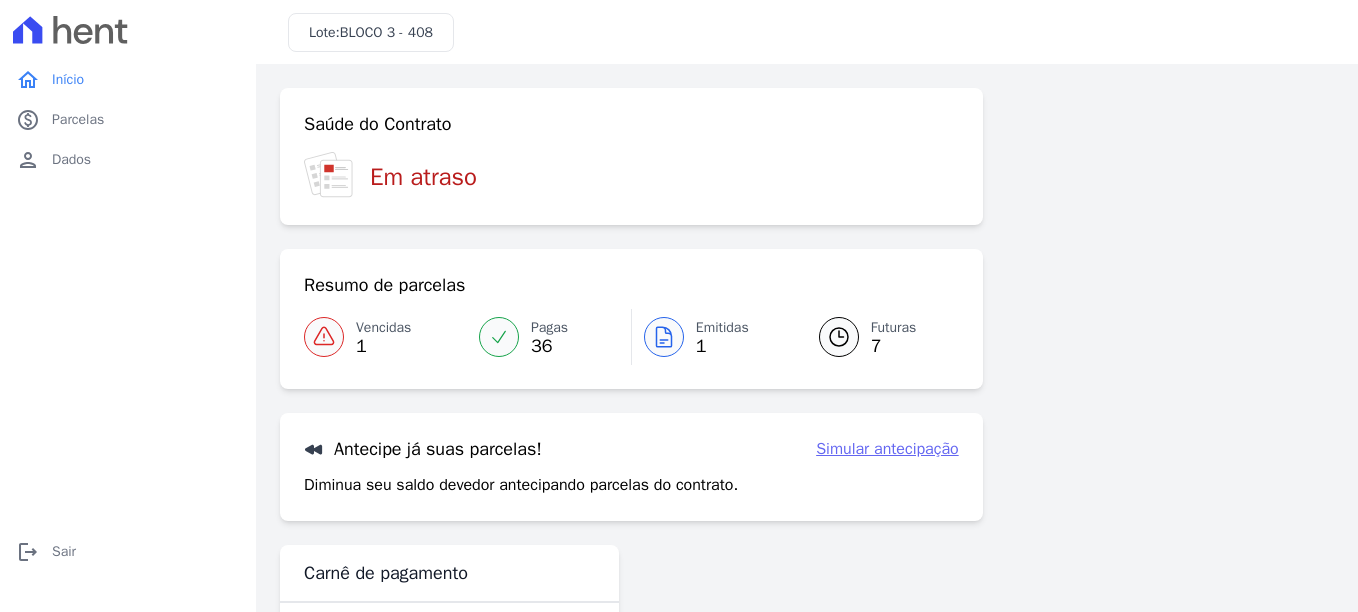 click on "Futuras
7" at bounding box center (877, 337) 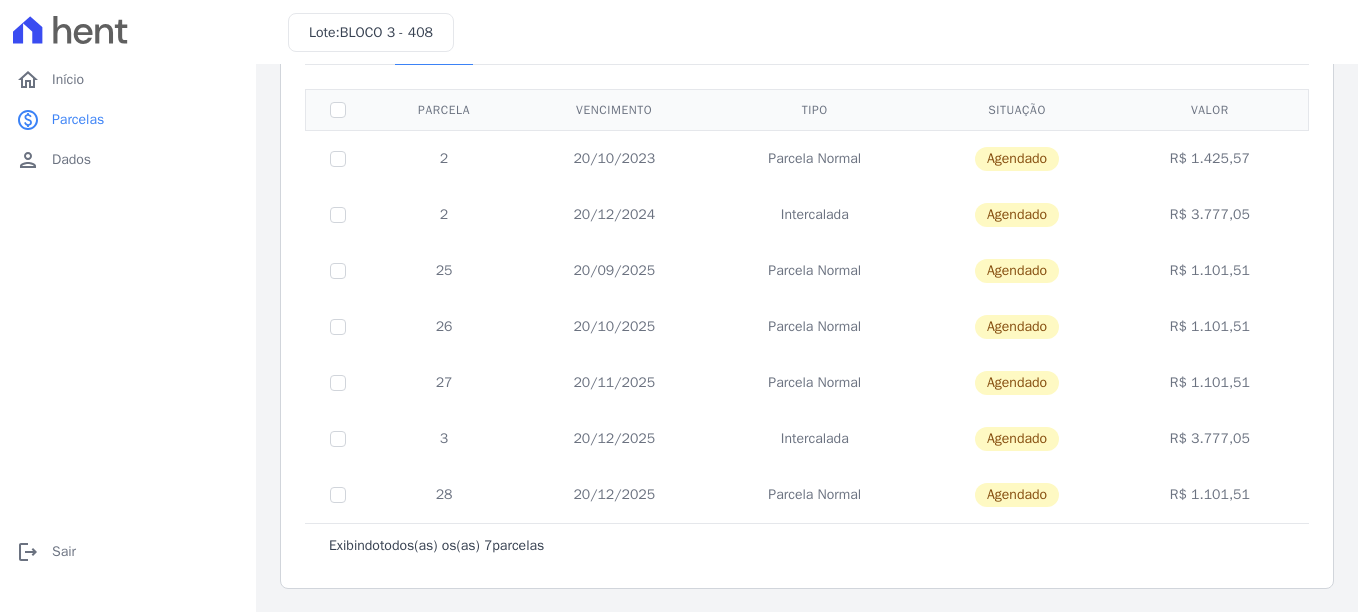 scroll, scrollTop: 127, scrollLeft: 0, axis: vertical 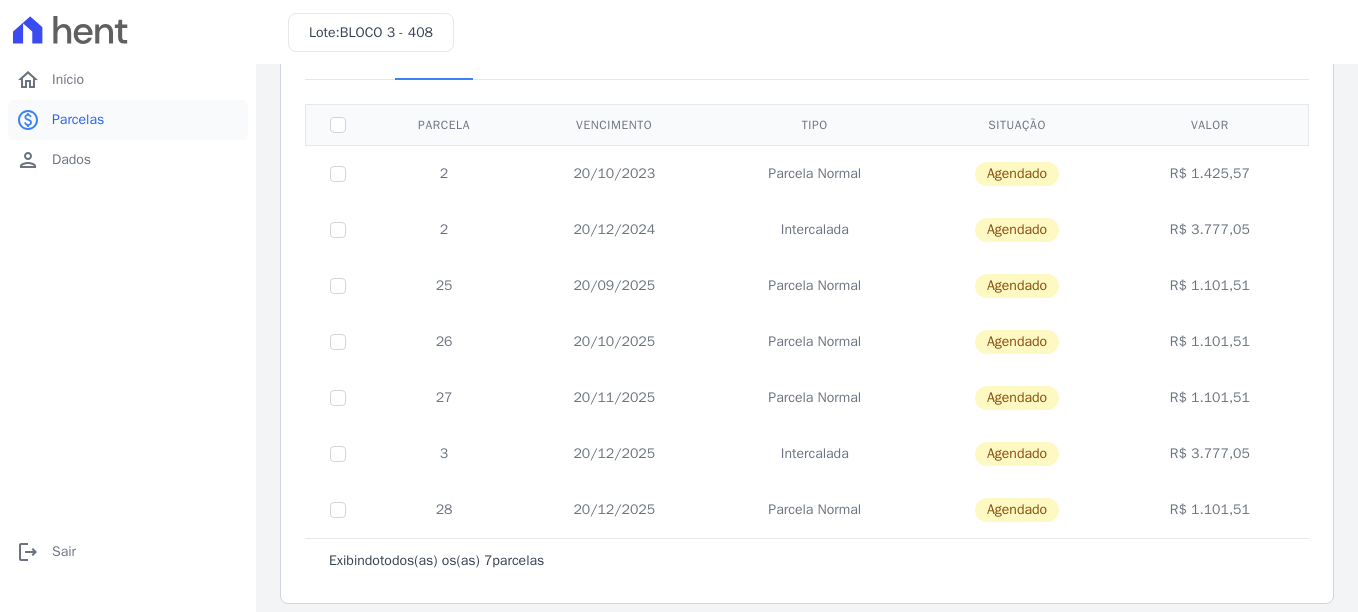 click on "paid Parcelas" at bounding box center (128, 120) 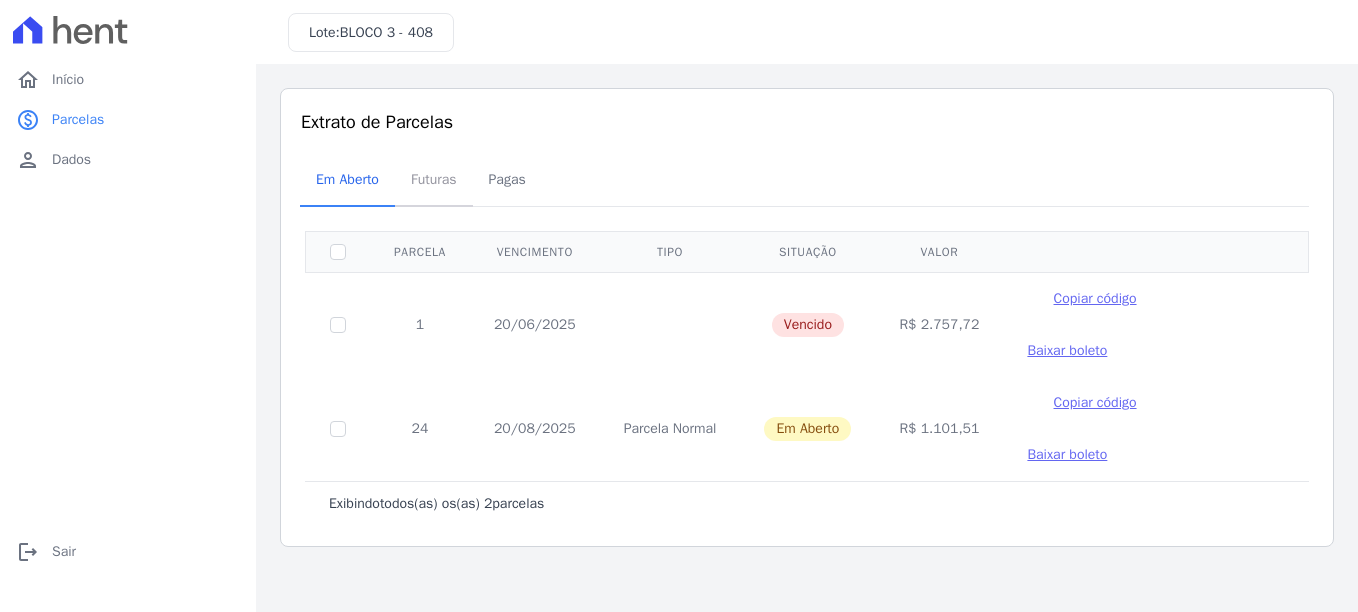 click on "Futuras" at bounding box center [434, 179] 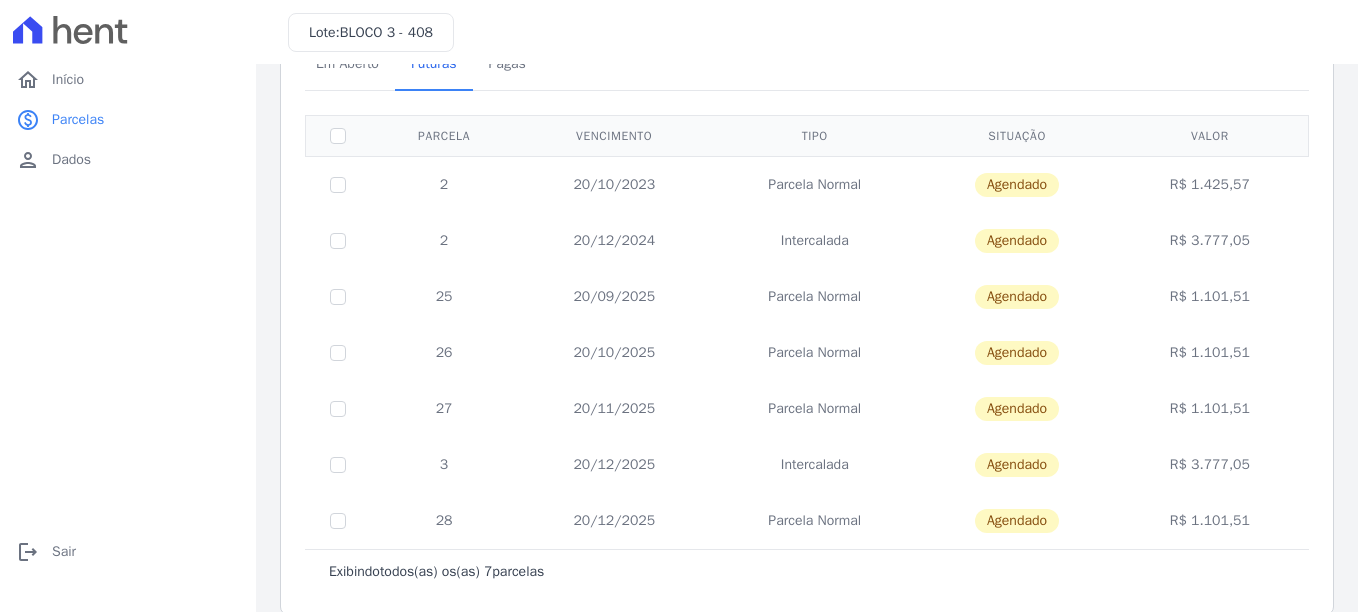 scroll, scrollTop: 118, scrollLeft: 0, axis: vertical 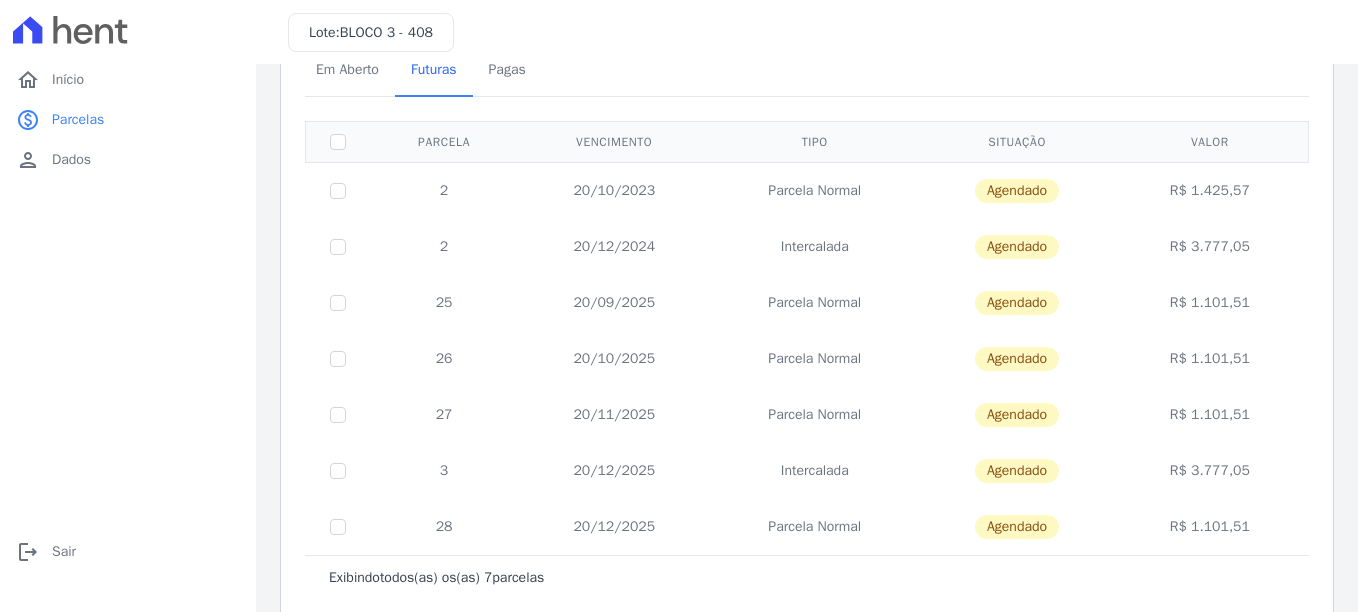 drag, startPoint x: 656, startPoint y: 191, endPoint x: 578, endPoint y: 187, distance: 78.10249 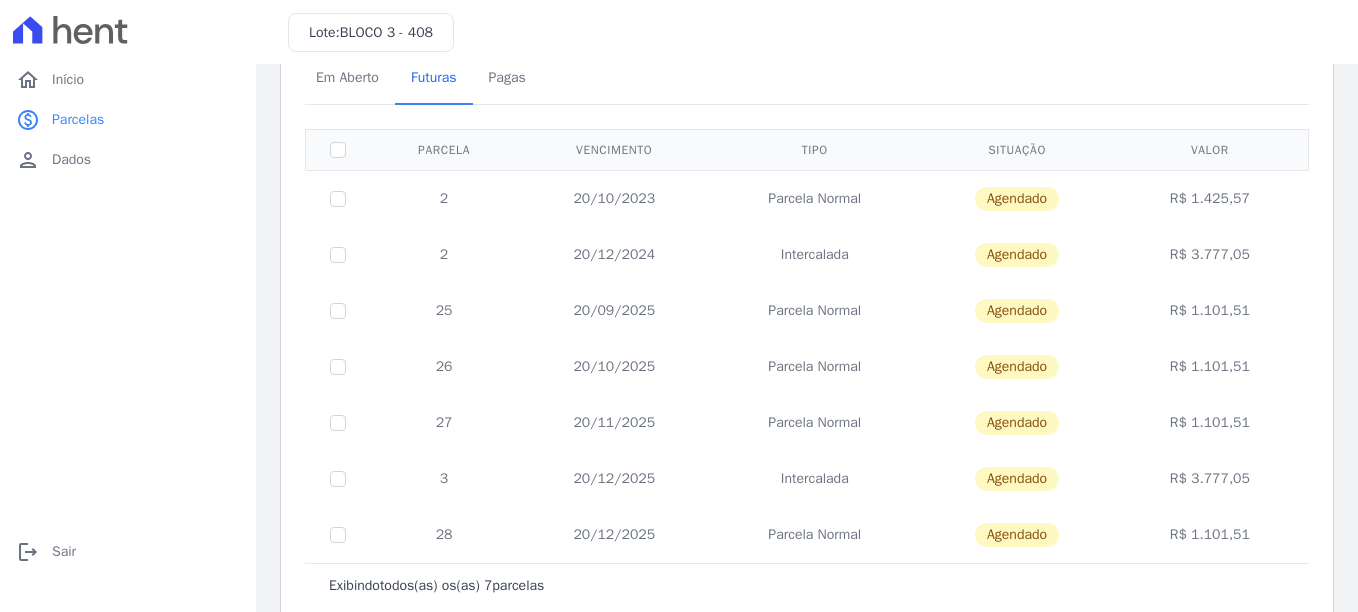 scroll, scrollTop: 83, scrollLeft: 0, axis: vertical 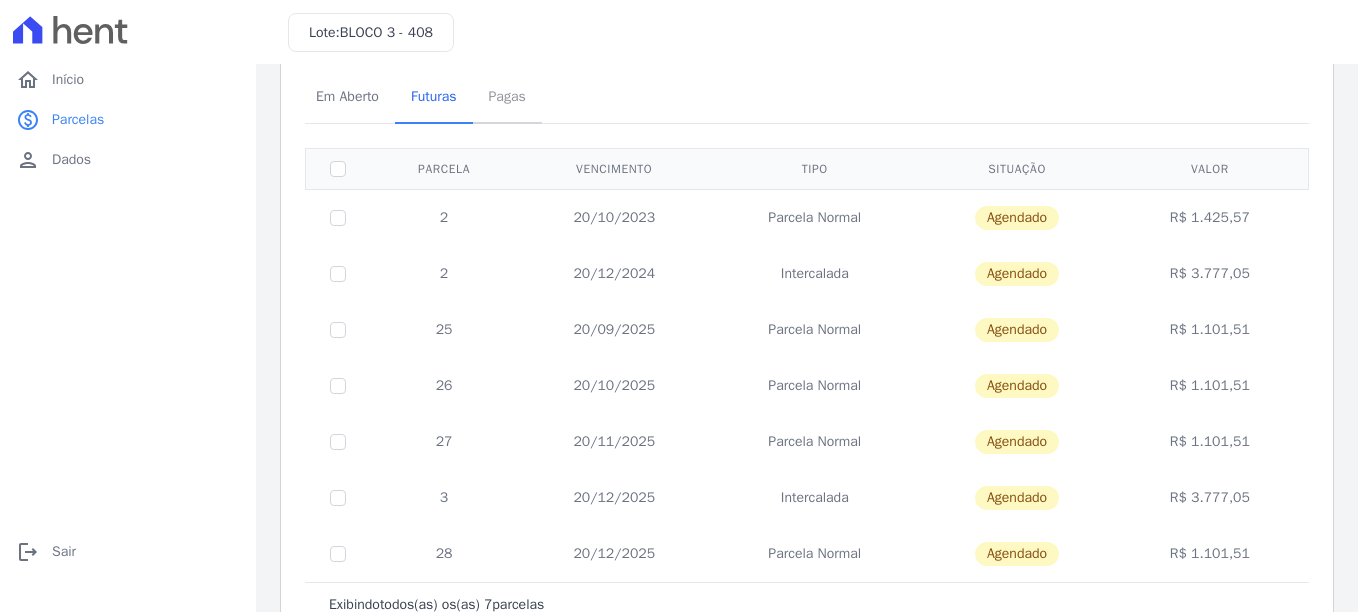 click on "Pagas" at bounding box center (507, 96) 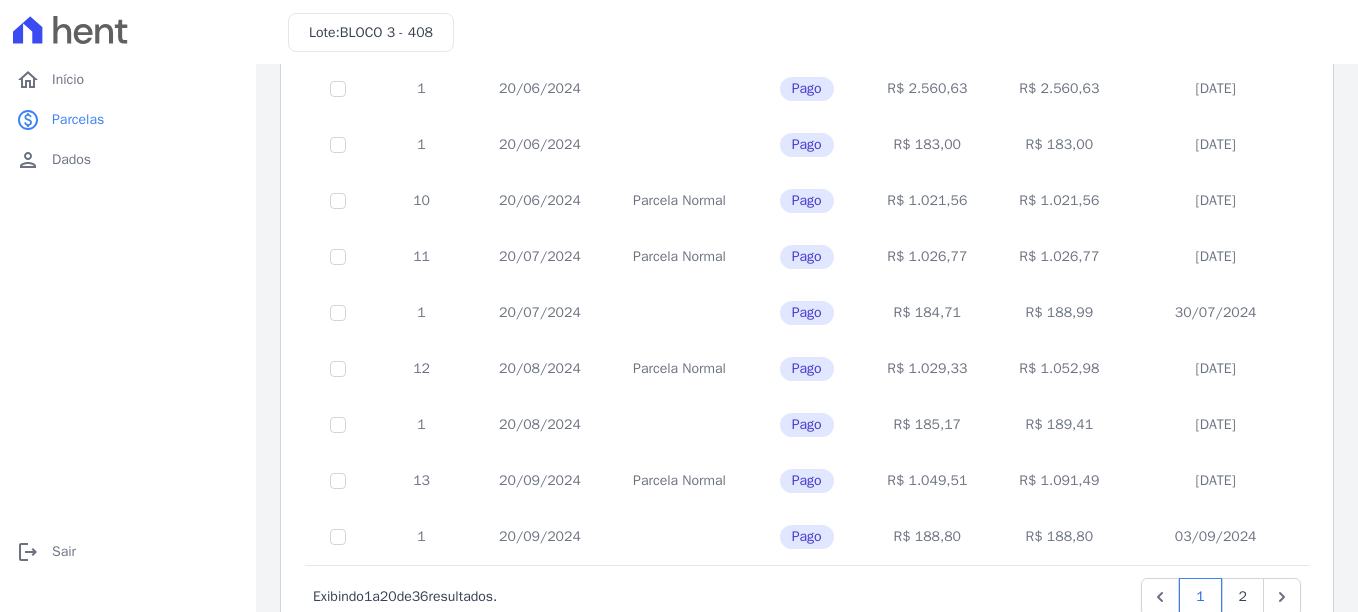 scroll, scrollTop: 871, scrollLeft: 0, axis: vertical 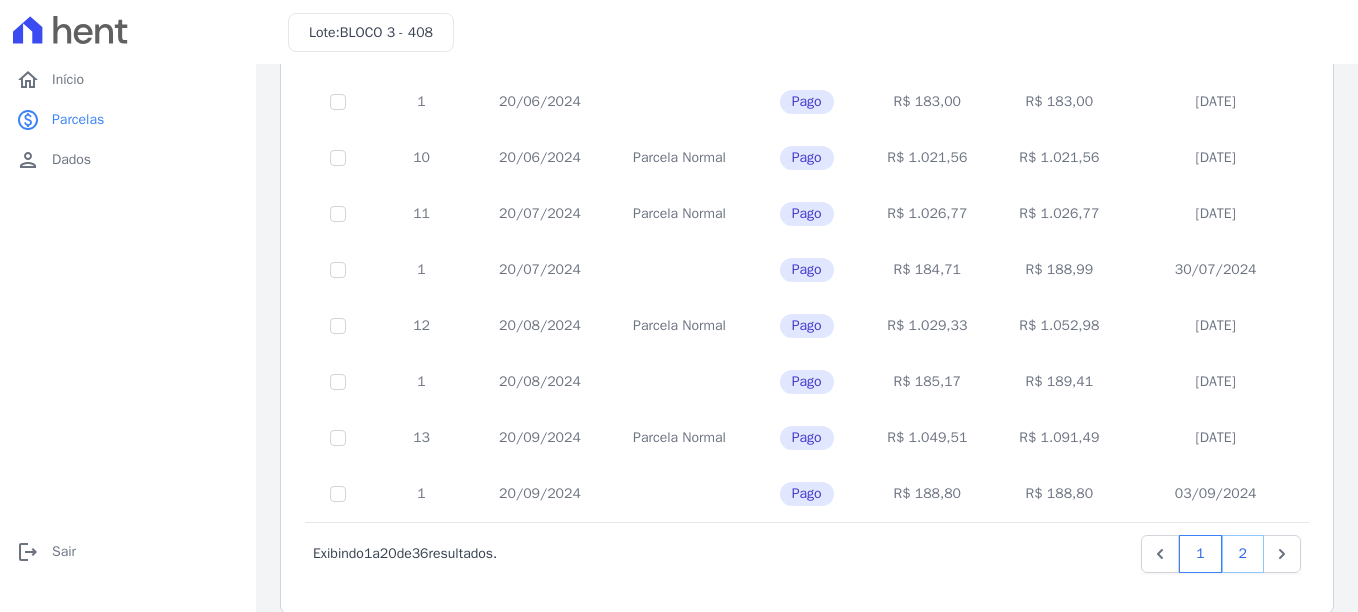 click on "2" at bounding box center (1243, 554) 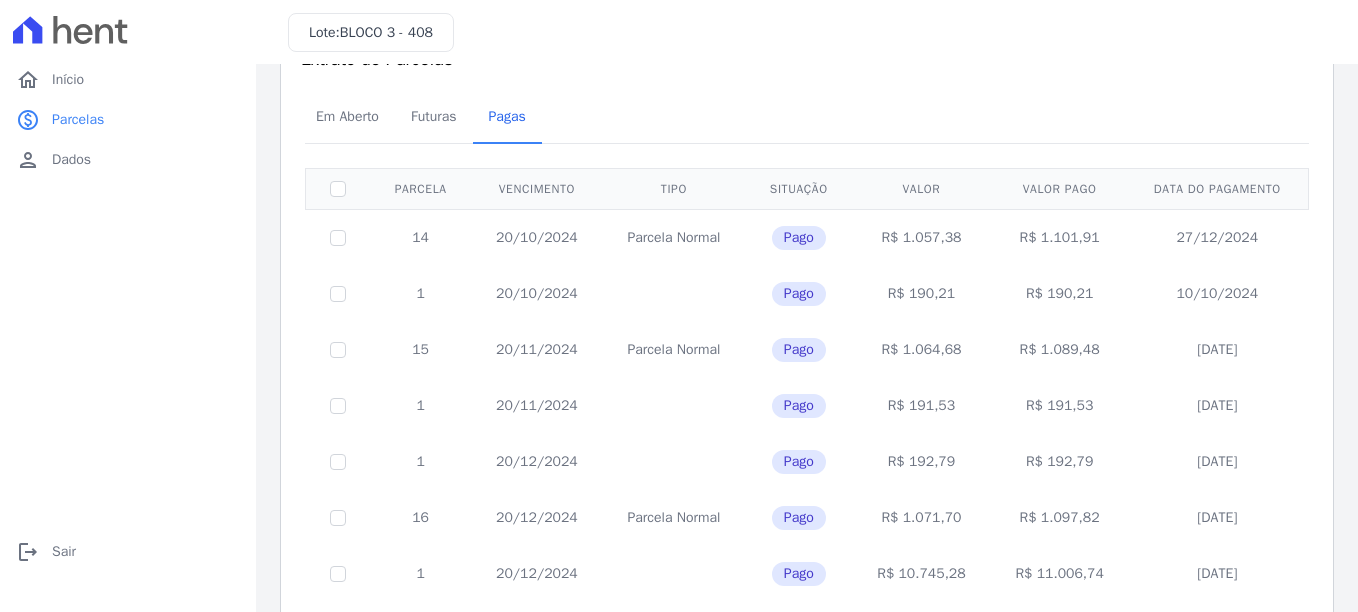 scroll, scrollTop: 0, scrollLeft: 0, axis: both 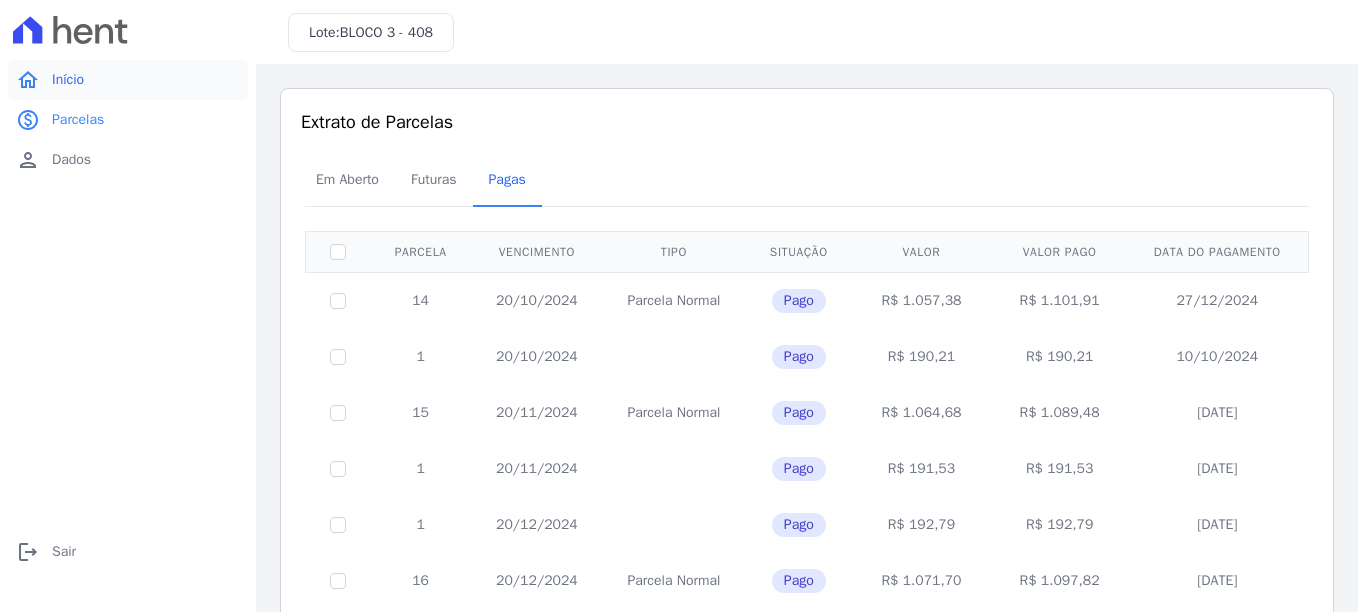 click on "home Início" at bounding box center [128, 80] 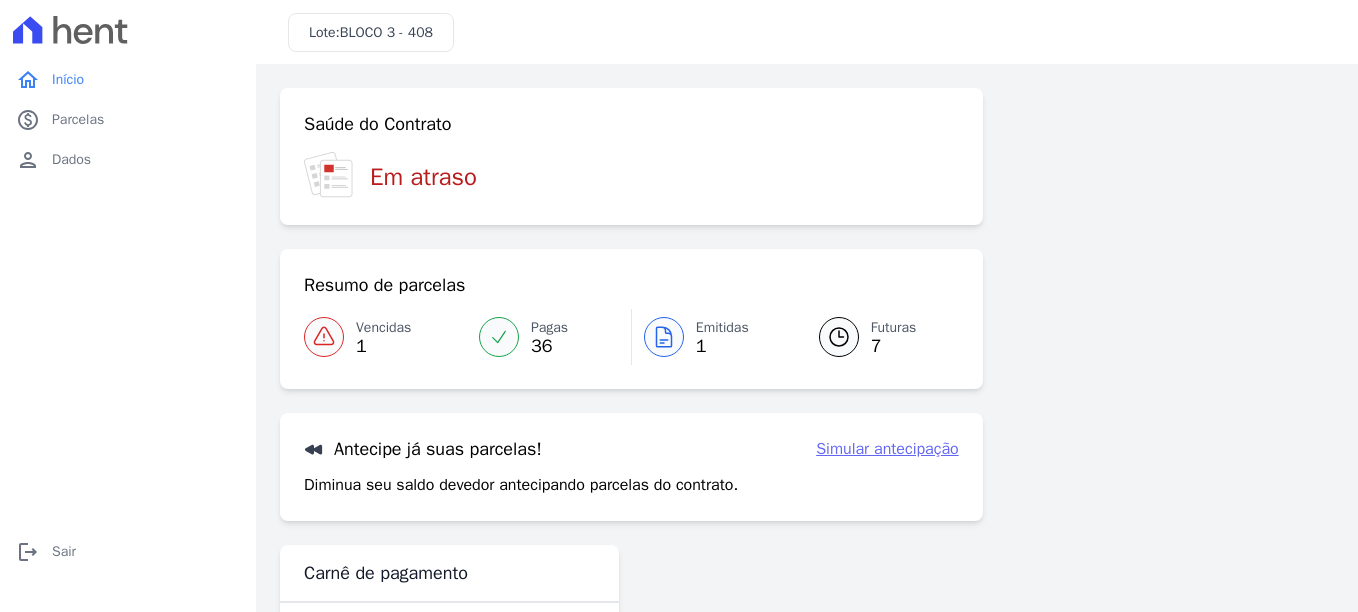 click on "Simular antecipação" at bounding box center [887, 449] 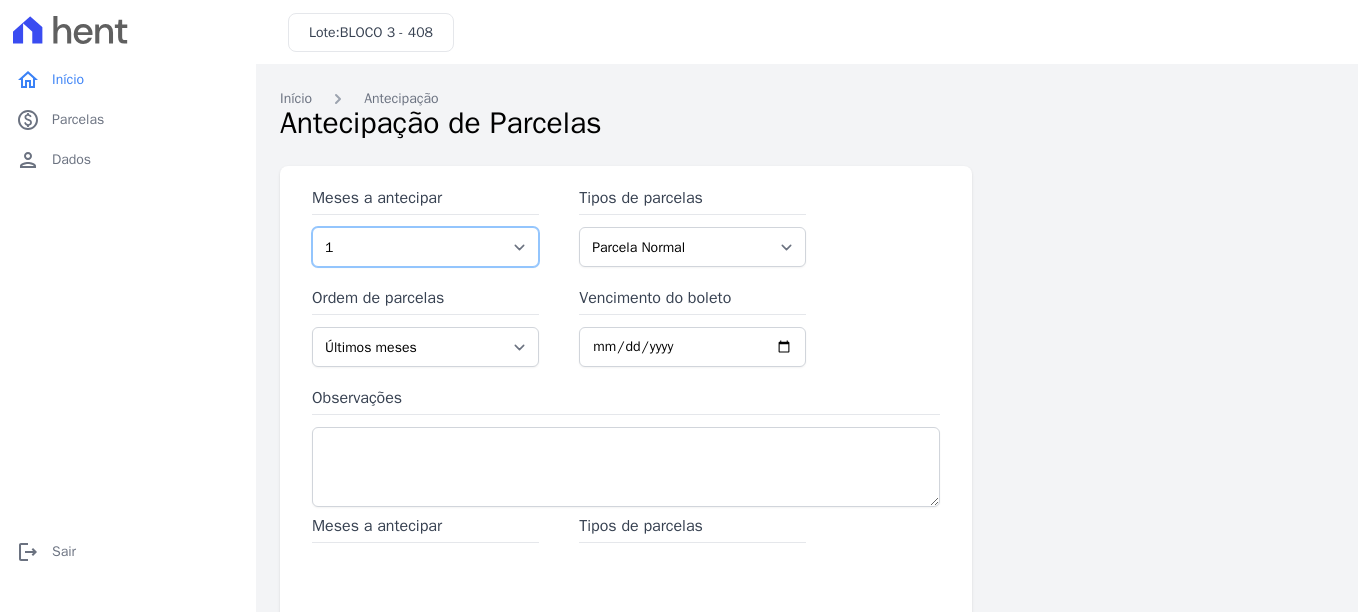 click on "1
2
3
4
5
6
7
8
9
10
11
12
13
14
15
16
17
18
19
20
21
22
23
24
25
26
27
28" at bounding box center (425, 247) 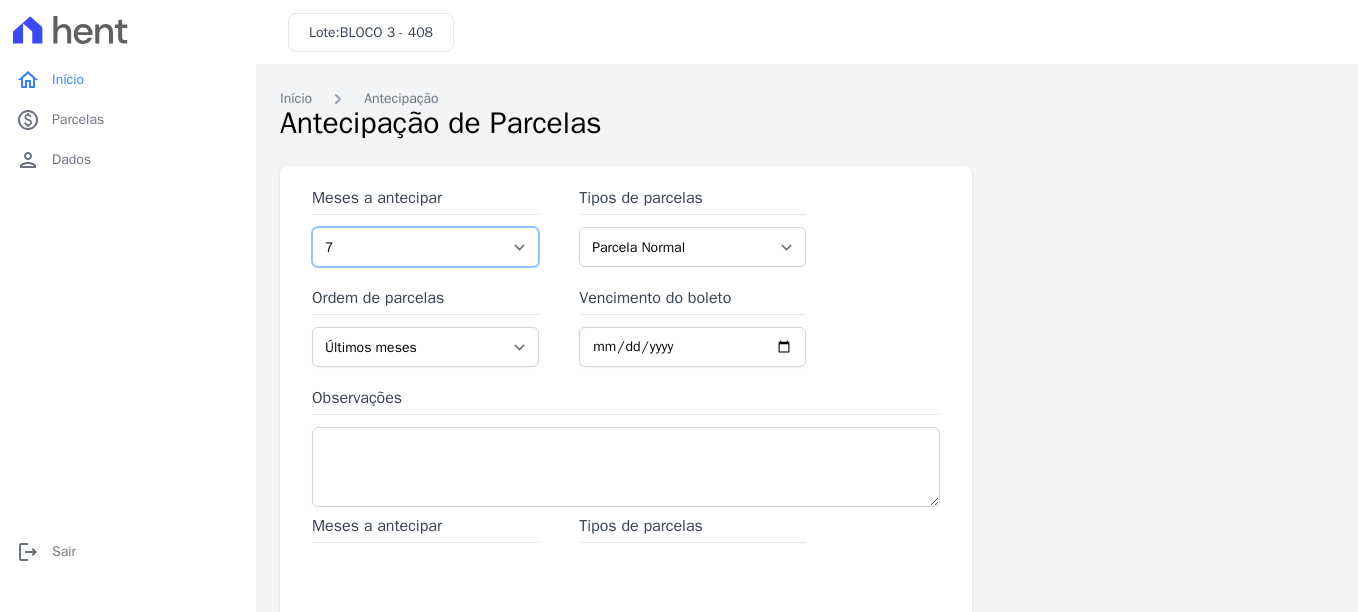 click on "1
2
3
4
5
6
7
8
9
10
11
12
13
14
15
16
17
18
19
20
21
22
23
24
25
26
27
28" at bounding box center [425, 247] 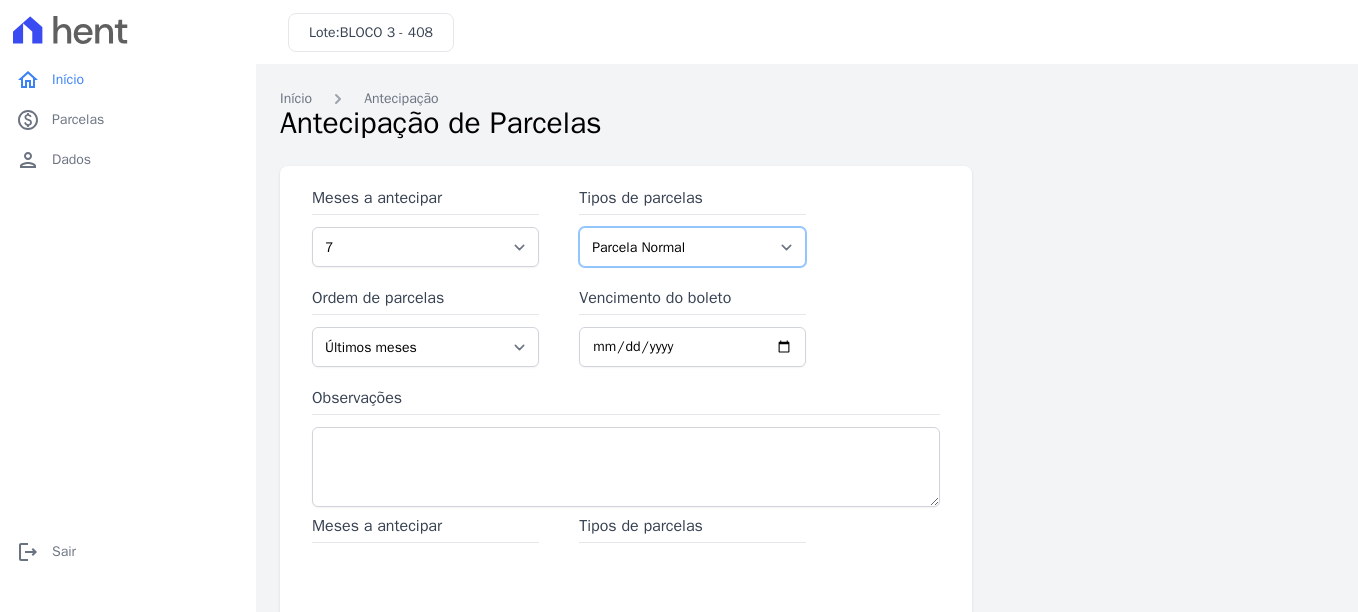 click on "Parcela Normal
Outros
Intercalada" at bounding box center [692, 247] 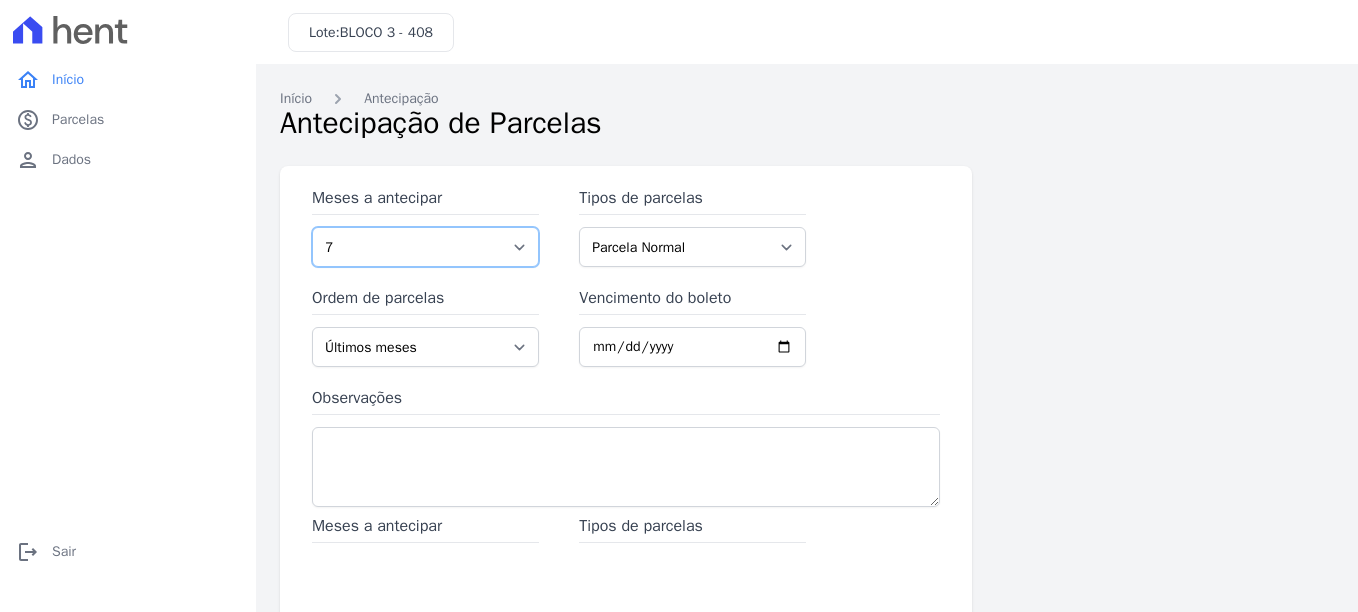 drag, startPoint x: 525, startPoint y: 242, endPoint x: 518, endPoint y: 252, distance: 12.206555 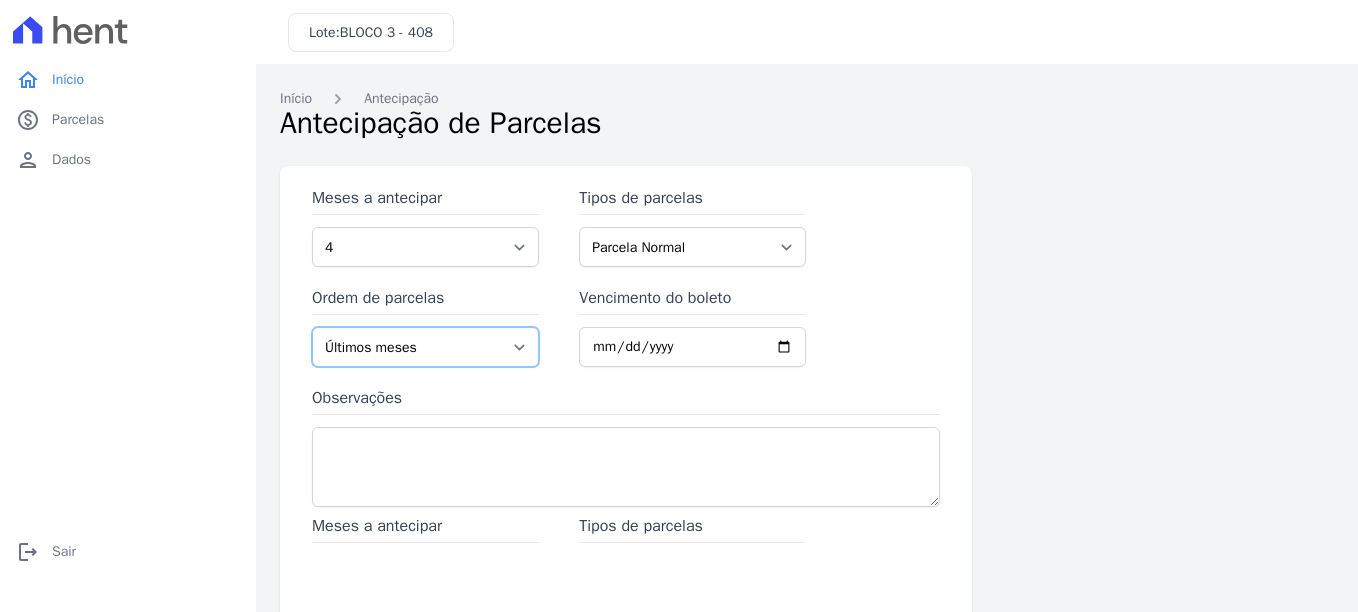 click on "Últimos meses
Primeiros meses" at bounding box center (425, 347) 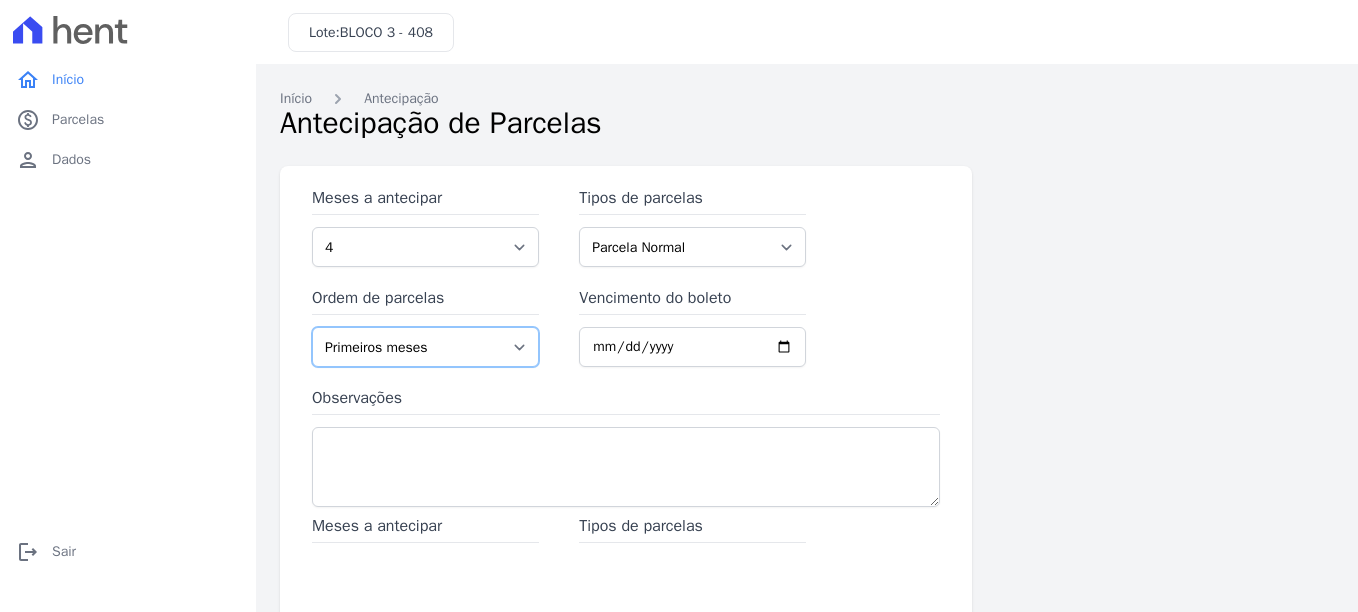 click on "Últimos meses
Primeiros meses" at bounding box center (425, 347) 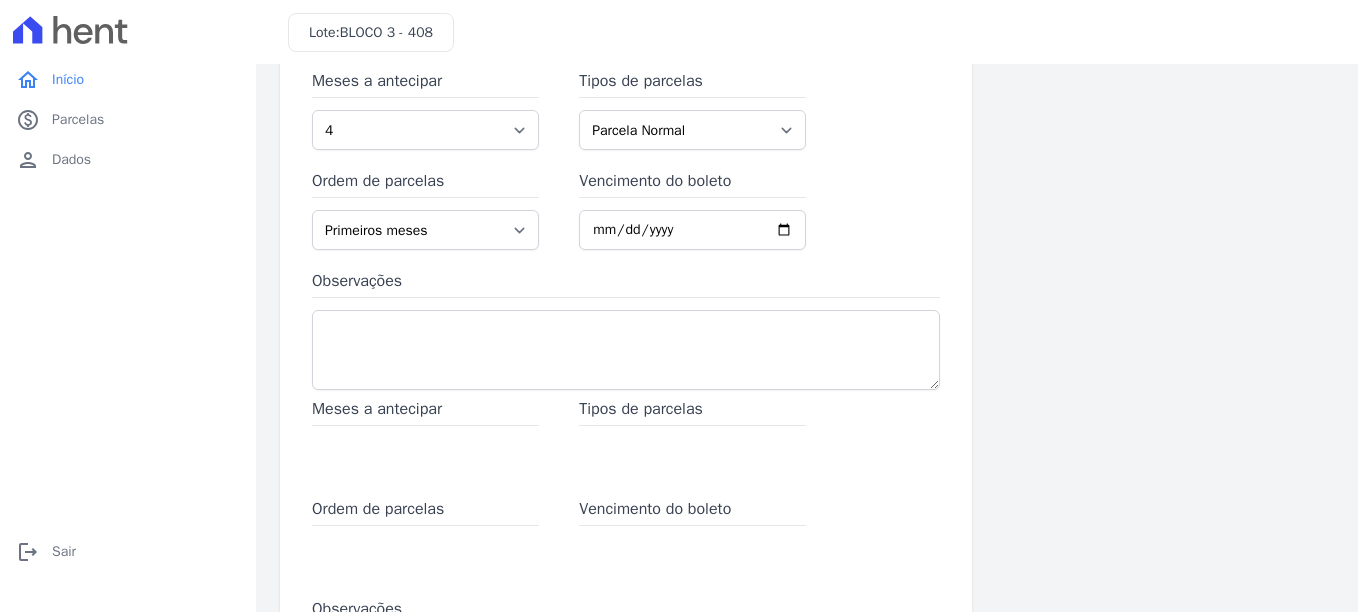 scroll, scrollTop: 0, scrollLeft: 0, axis: both 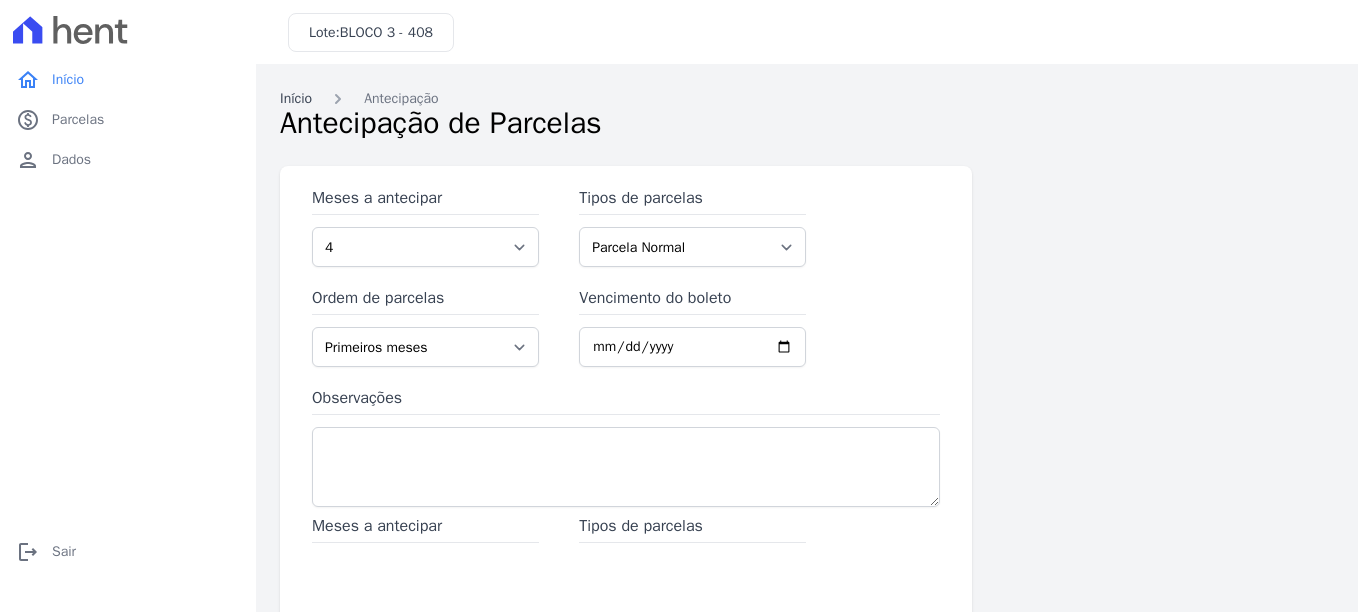 click on "Início" at bounding box center (296, 98) 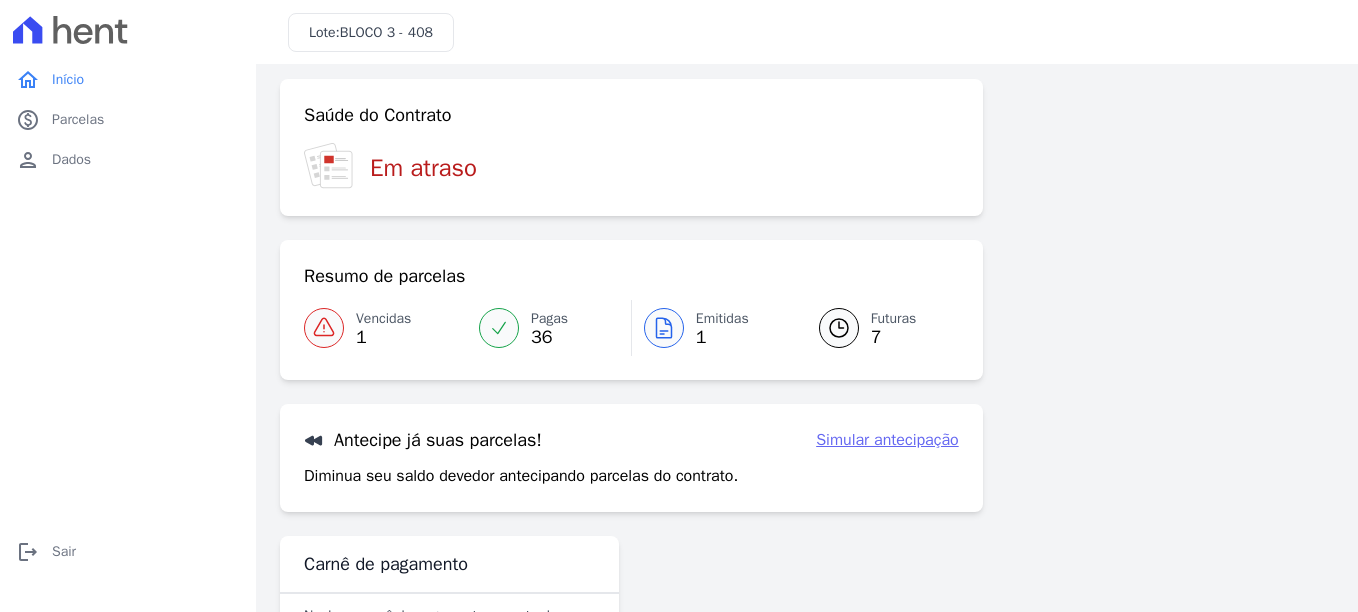 scroll, scrollTop: 0, scrollLeft: 0, axis: both 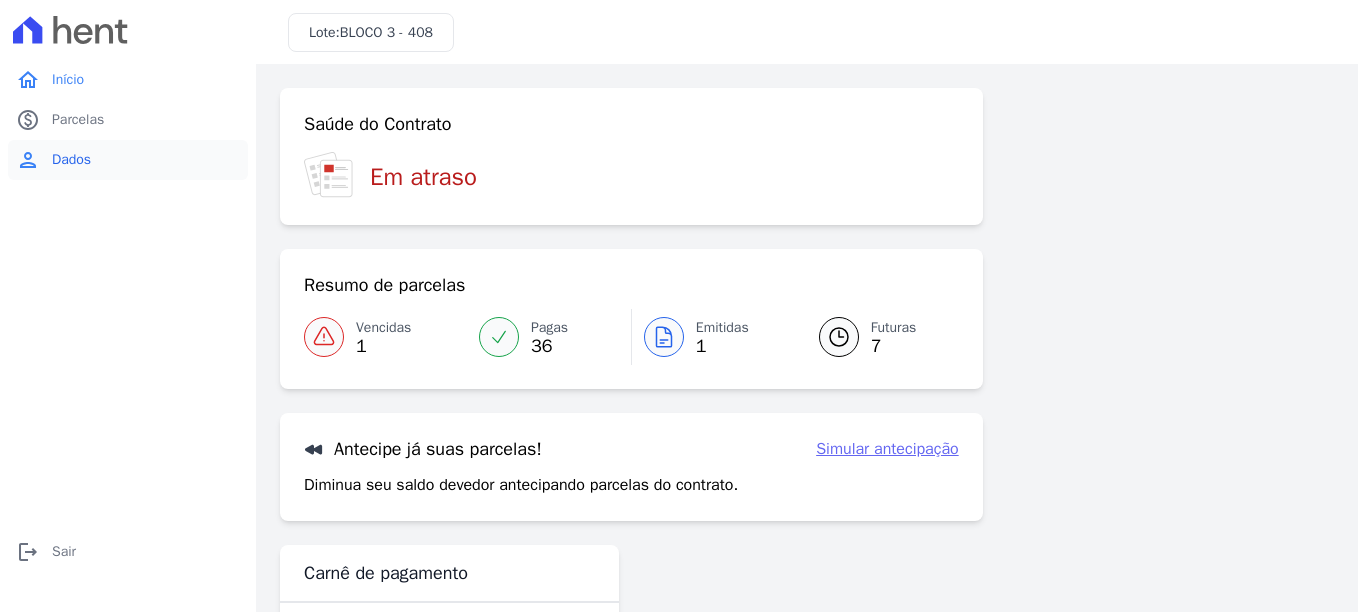 click on "Dados" at bounding box center [71, 160] 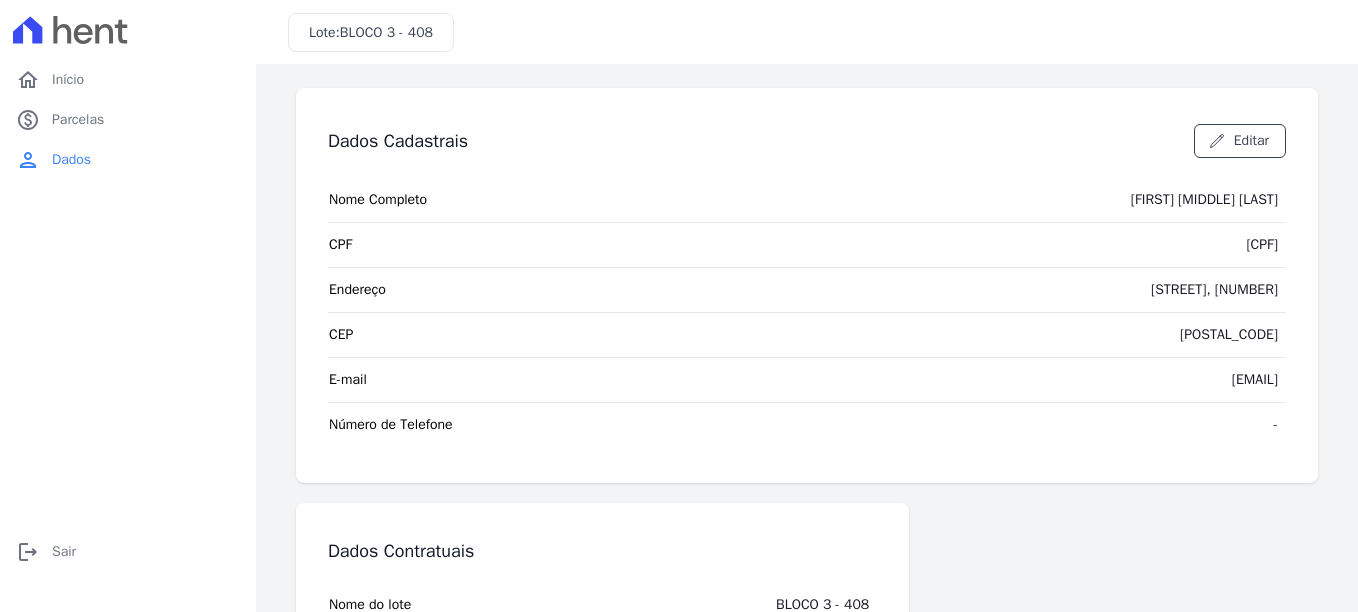 drag, startPoint x: 1168, startPoint y: 245, endPoint x: 1269, endPoint y: 248, distance: 101.04455 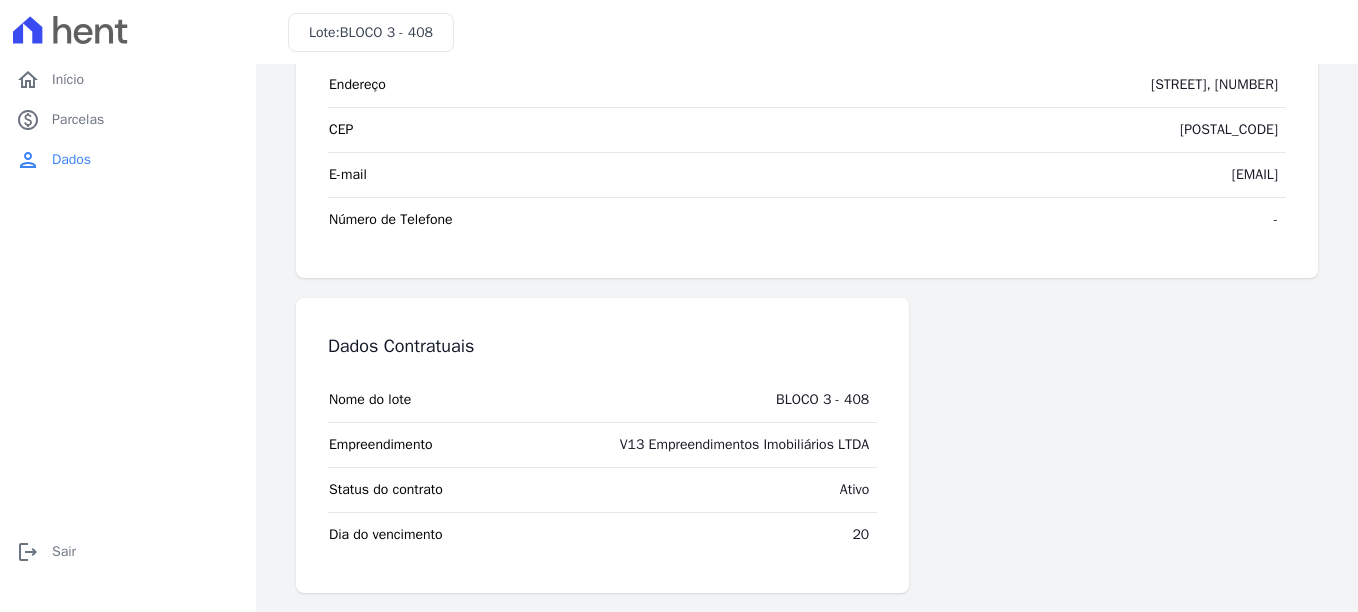 scroll, scrollTop: 210, scrollLeft: 0, axis: vertical 